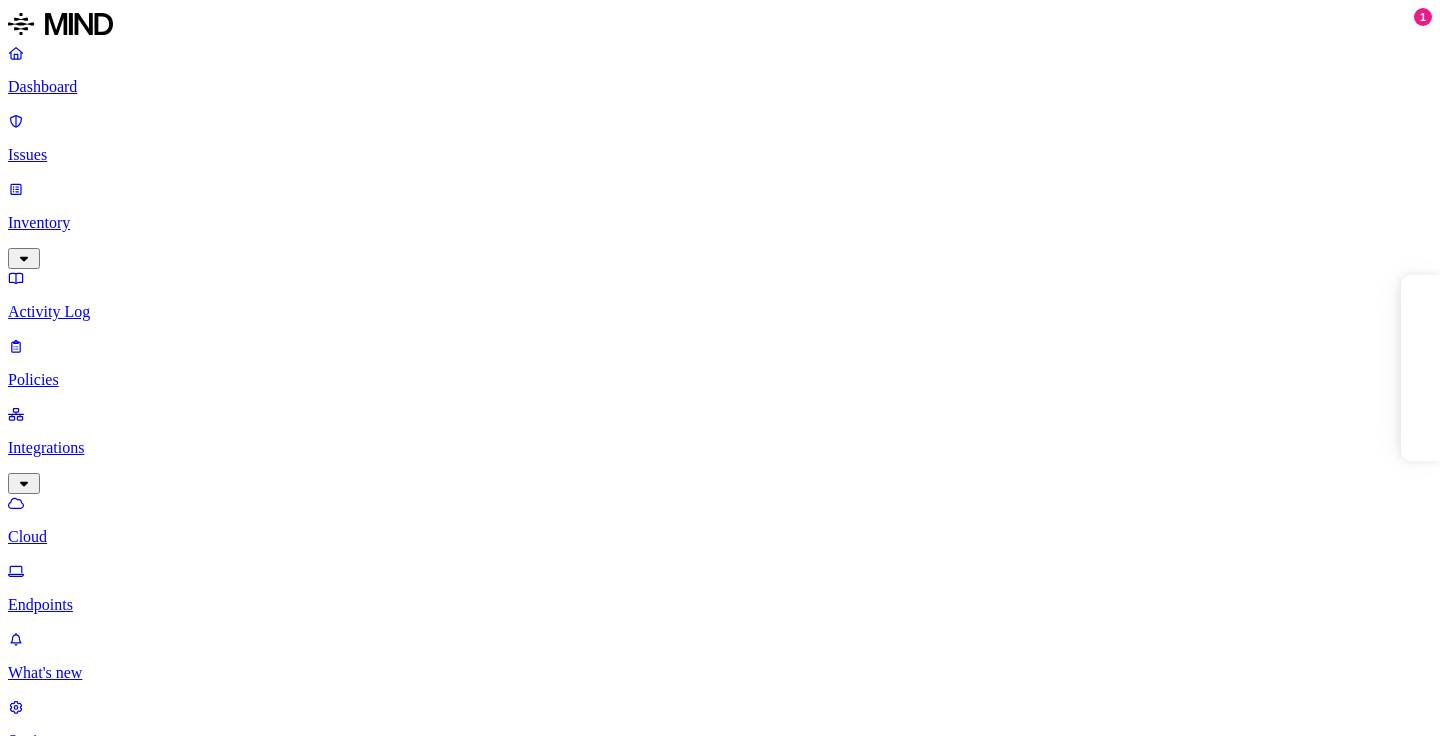 scroll, scrollTop: 0, scrollLeft: 0, axis: both 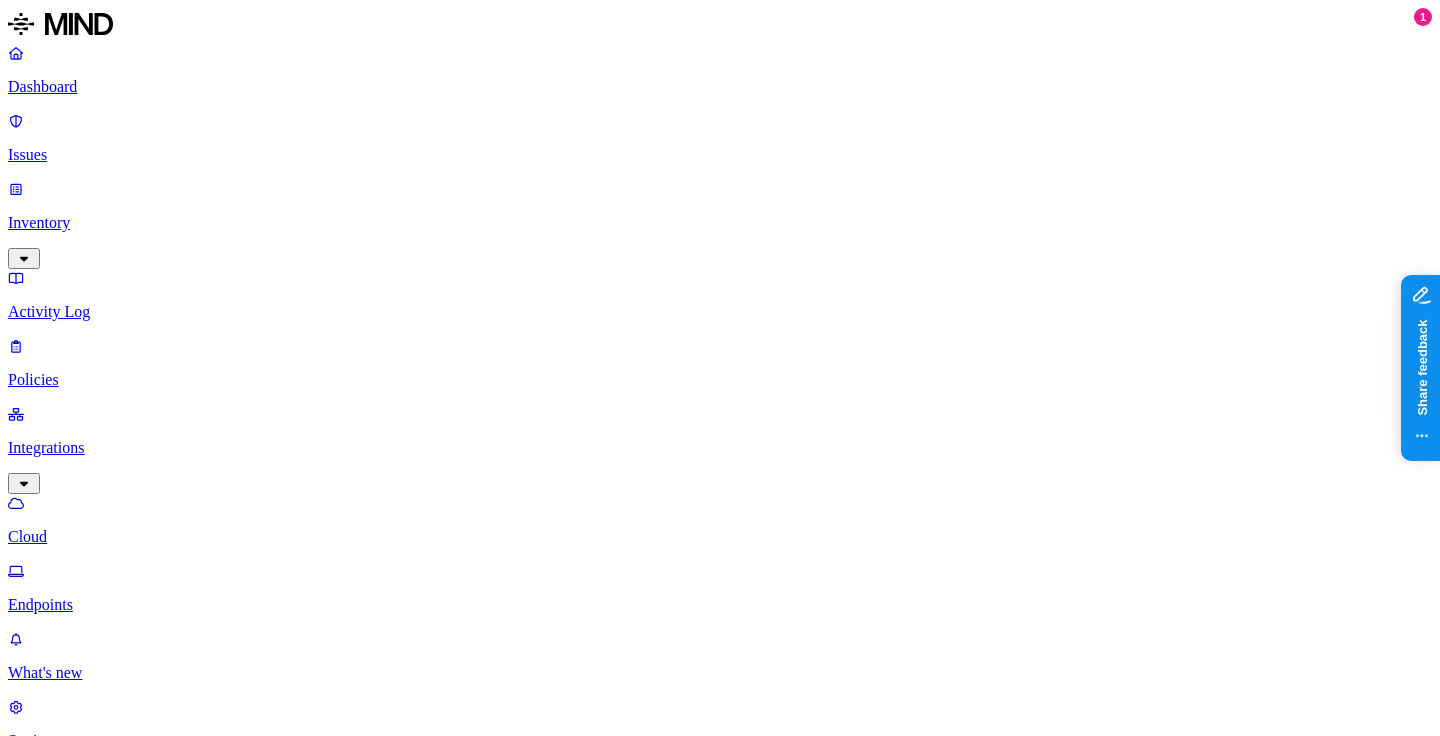 click on "Endpoints" at bounding box center [720, 605] 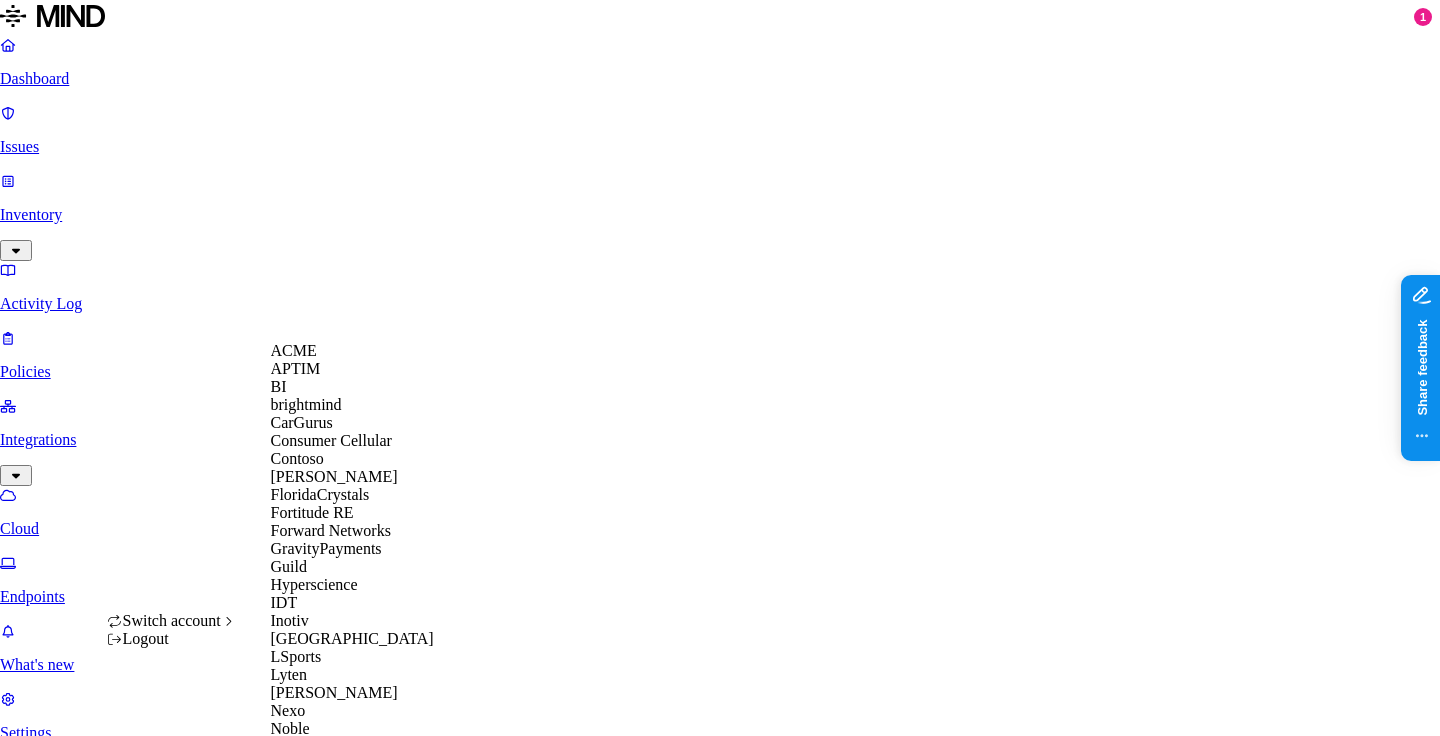 scroll, scrollTop: 920, scrollLeft: 0, axis: vertical 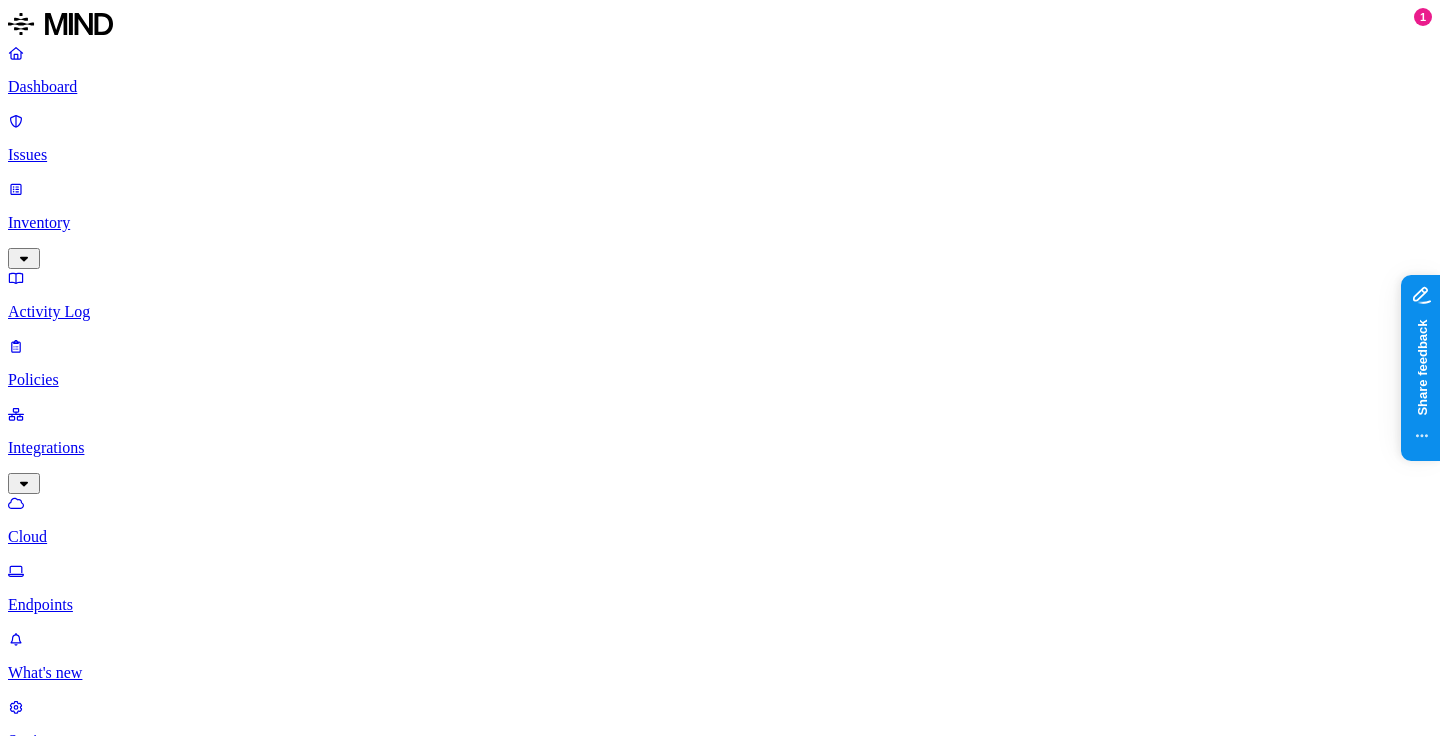 click on "Deployment status" at bounding box center [71, 1090] 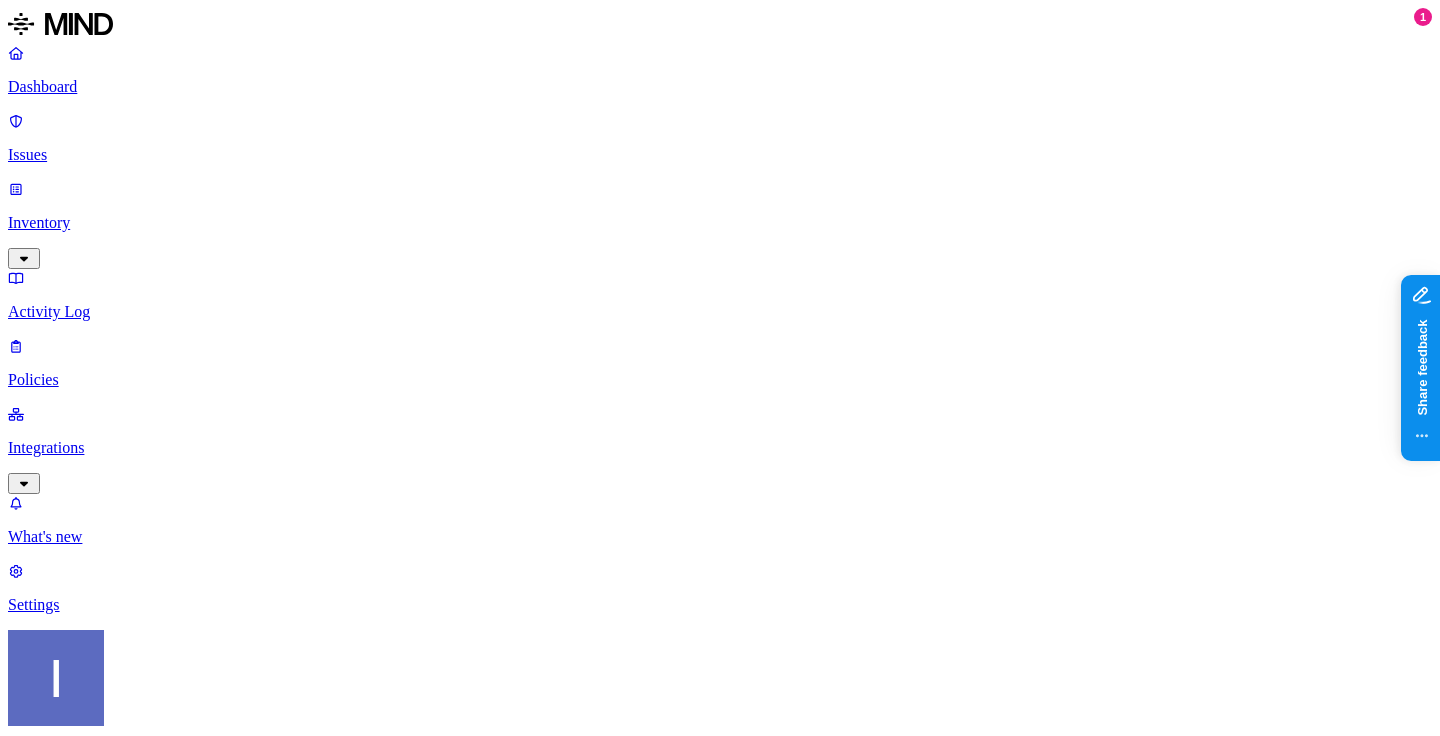 click on "Activity Log" at bounding box center [720, 312] 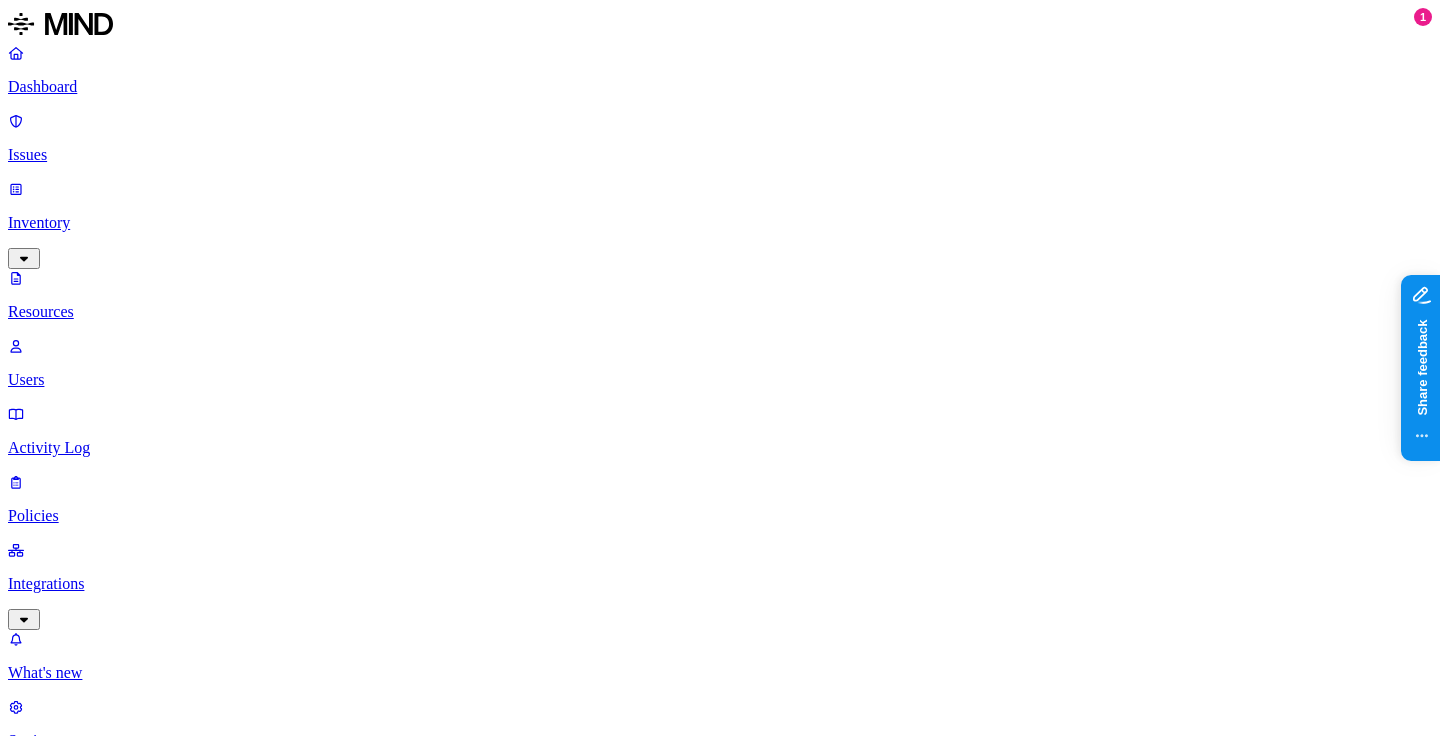 click on "Users" at bounding box center [720, 380] 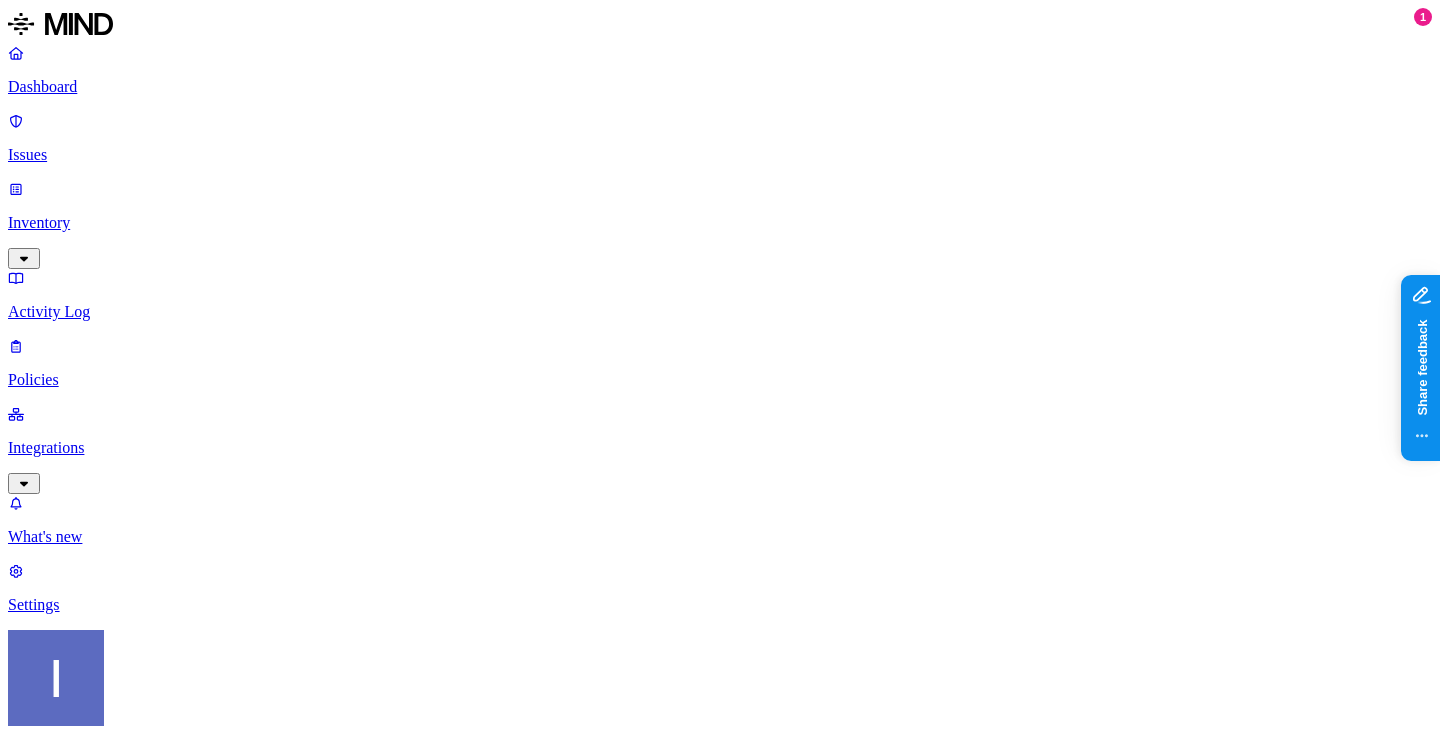 click on "Dashboard" at bounding box center [720, 87] 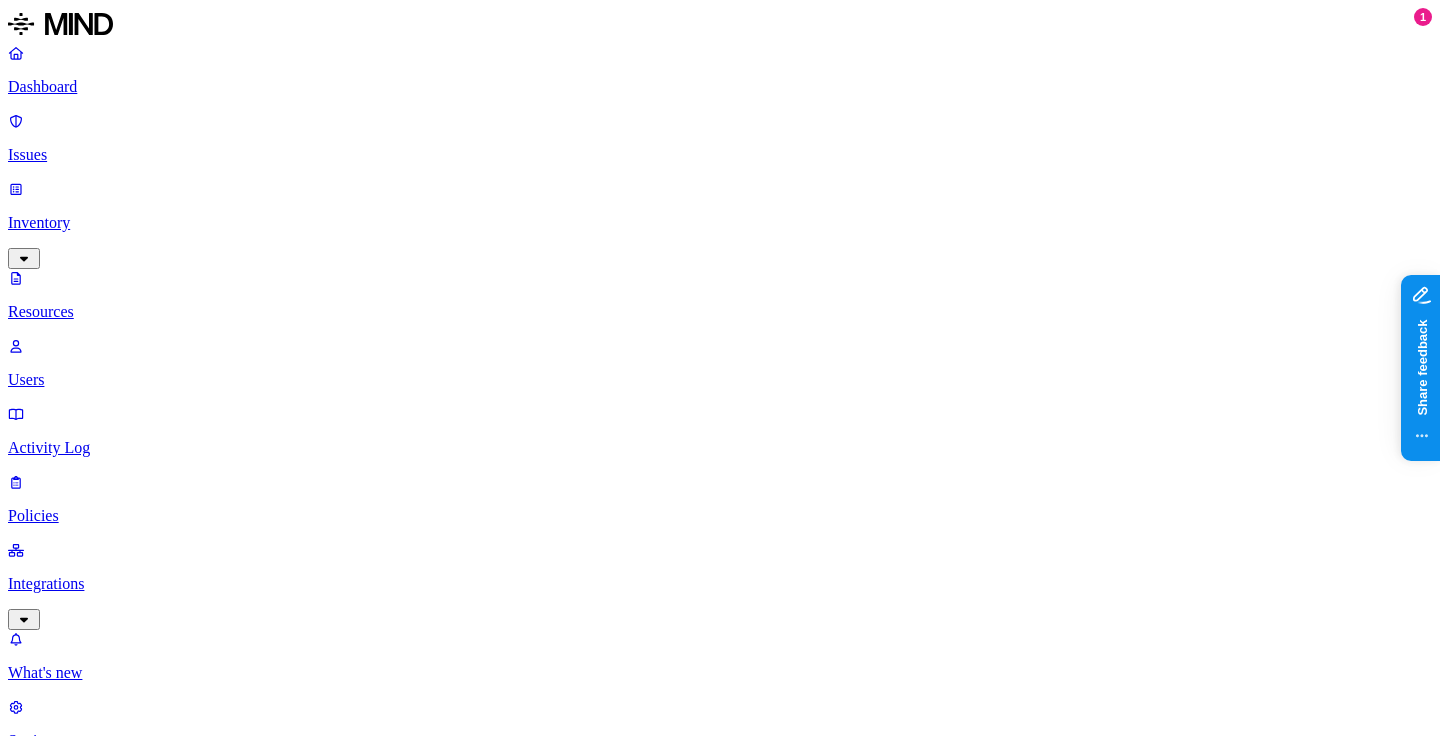 click on "Data types" at bounding box center [56, 1153] 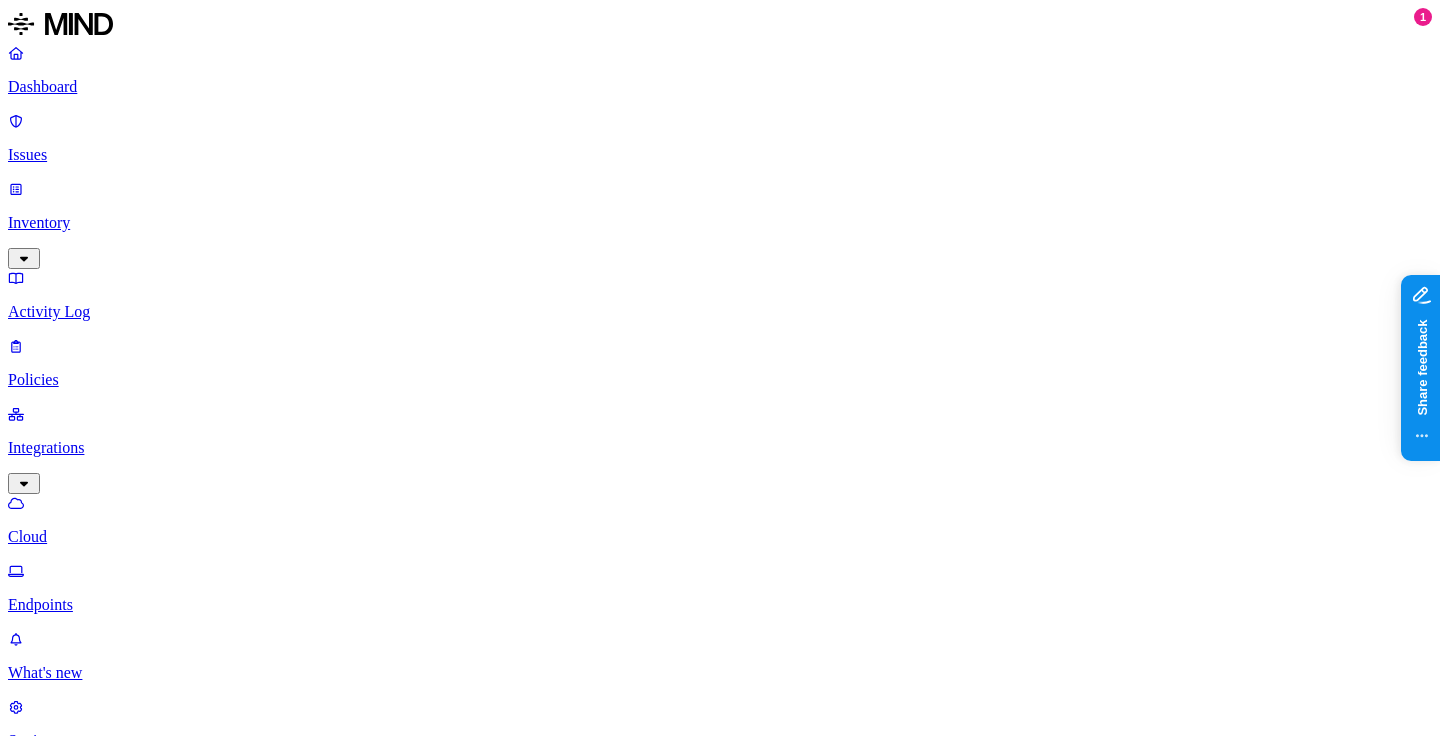 click on "Cloud" at bounding box center [720, 537] 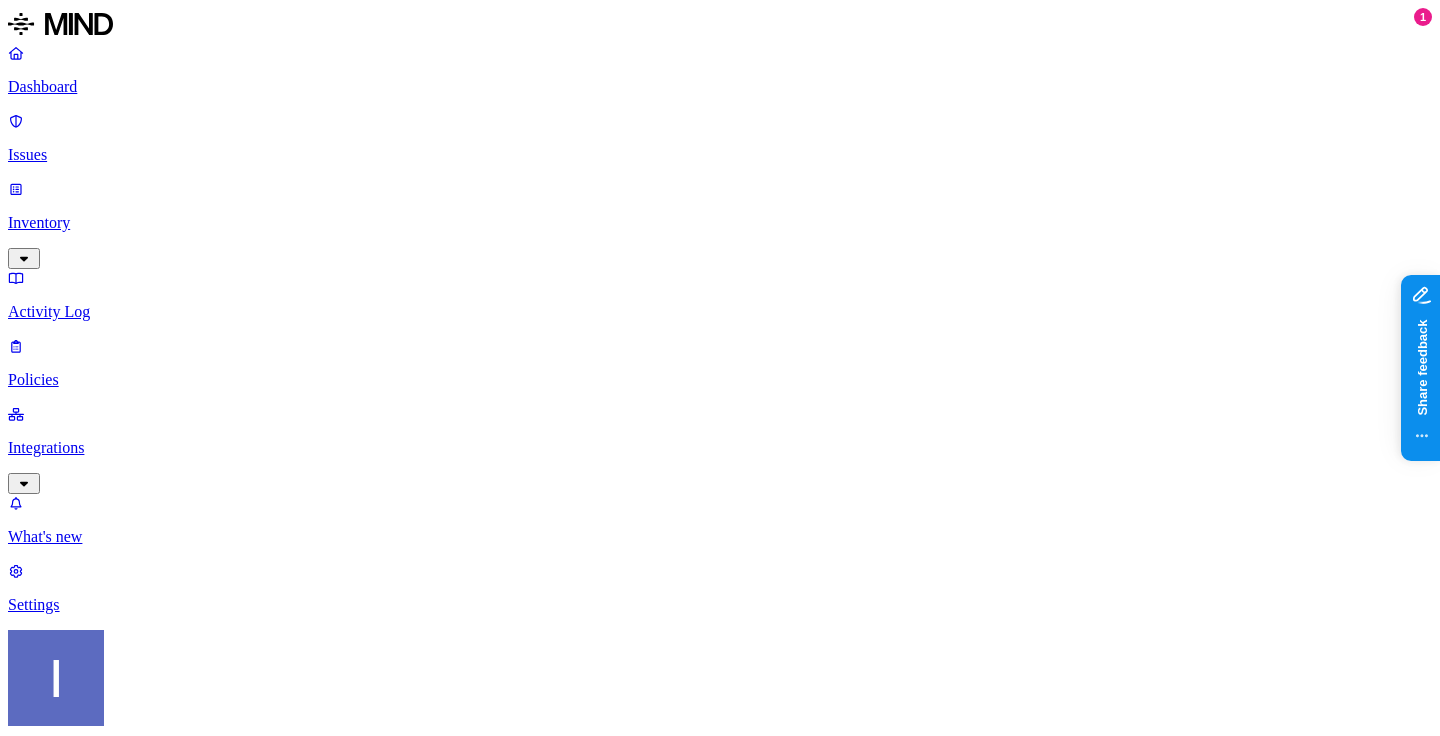 click on "Name" at bounding box center (329, 1037) 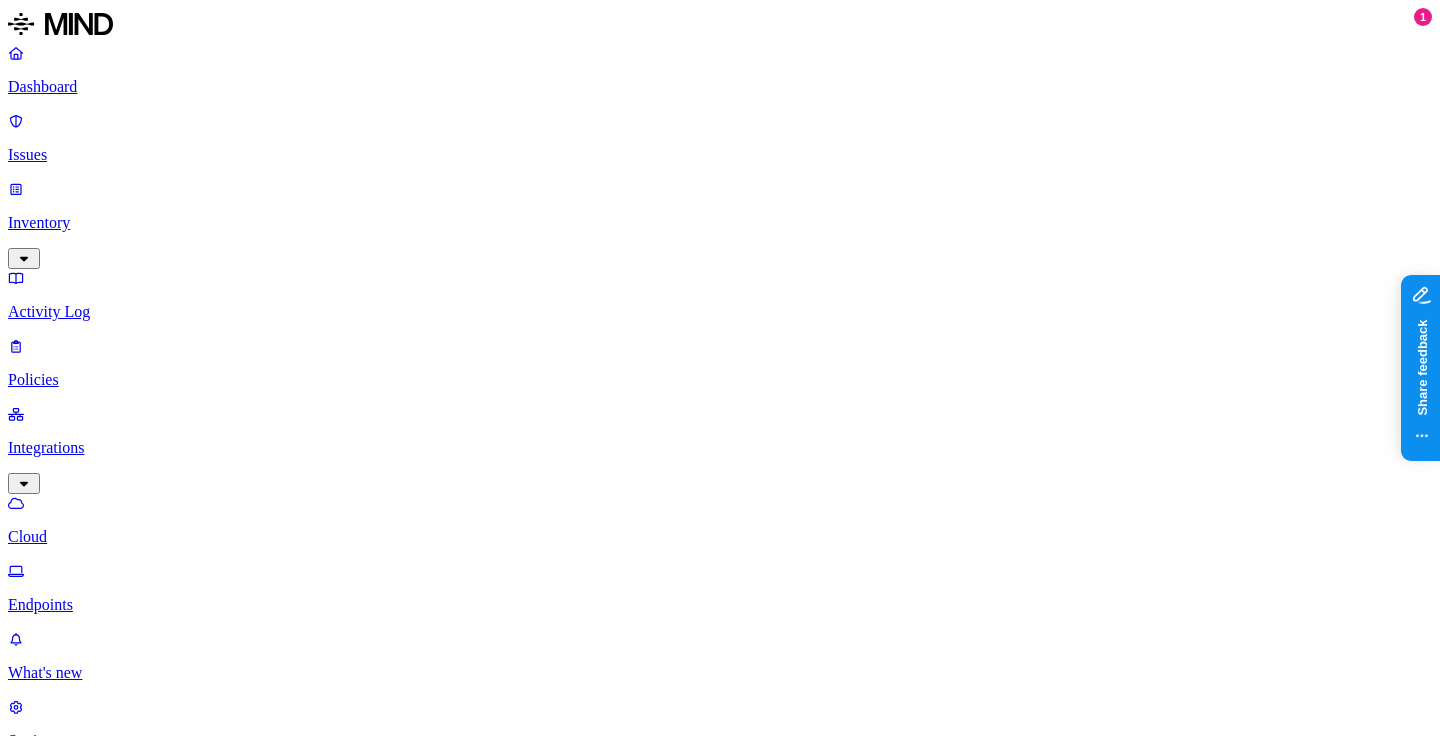 click on "Endpoints" at bounding box center [720, 605] 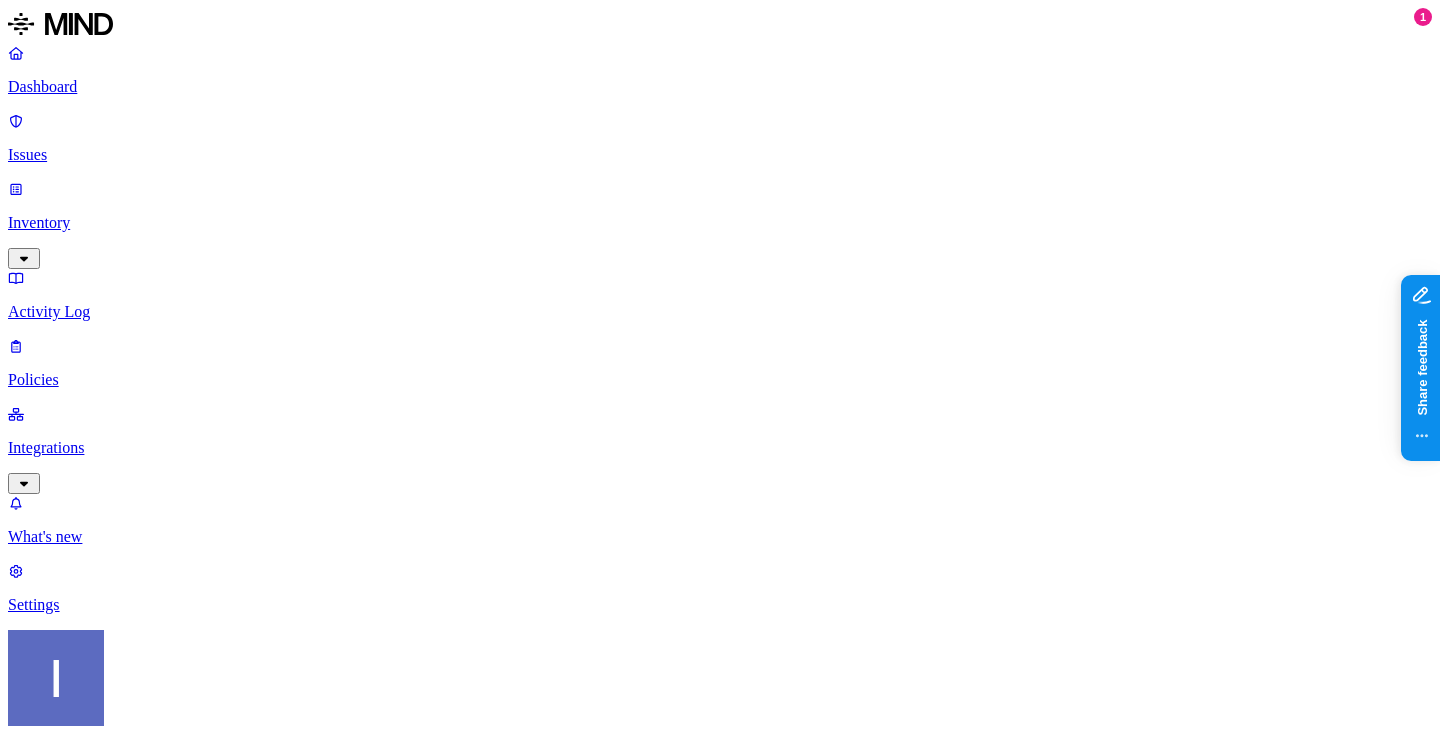 scroll, scrollTop: 104, scrollLeft: 0, axis: vertical 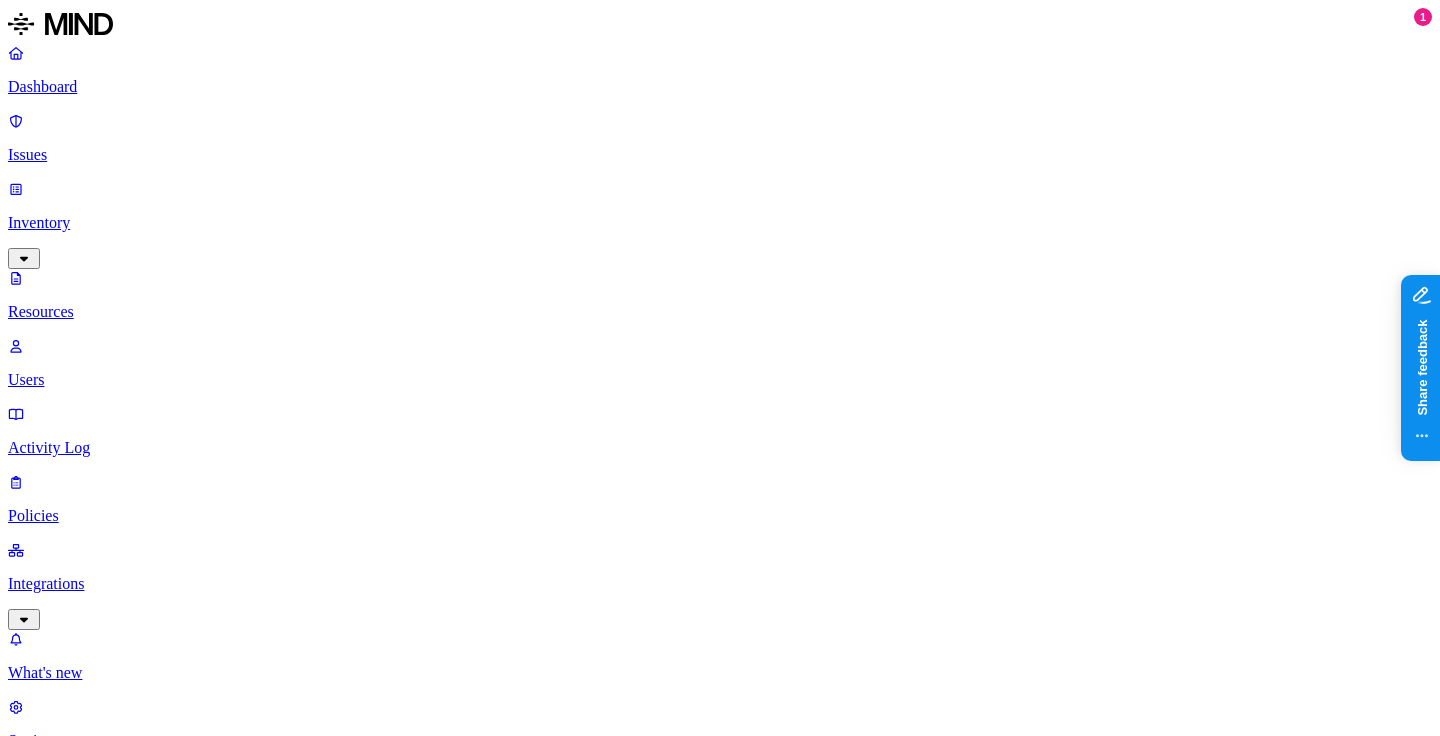 click on "Users" at bounding box center (720, 363) 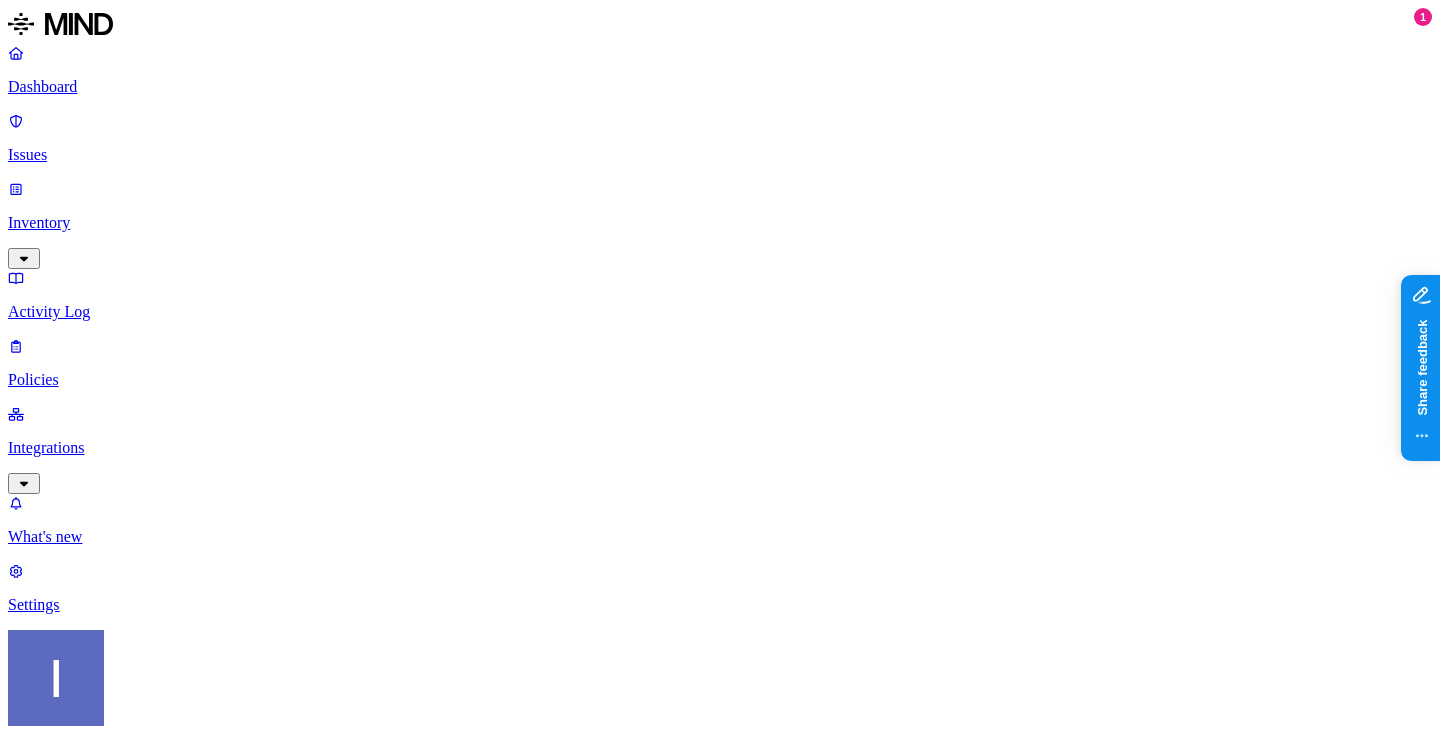 scroll, scrollTop: 104, scrollLeft: 0, axis: vertical 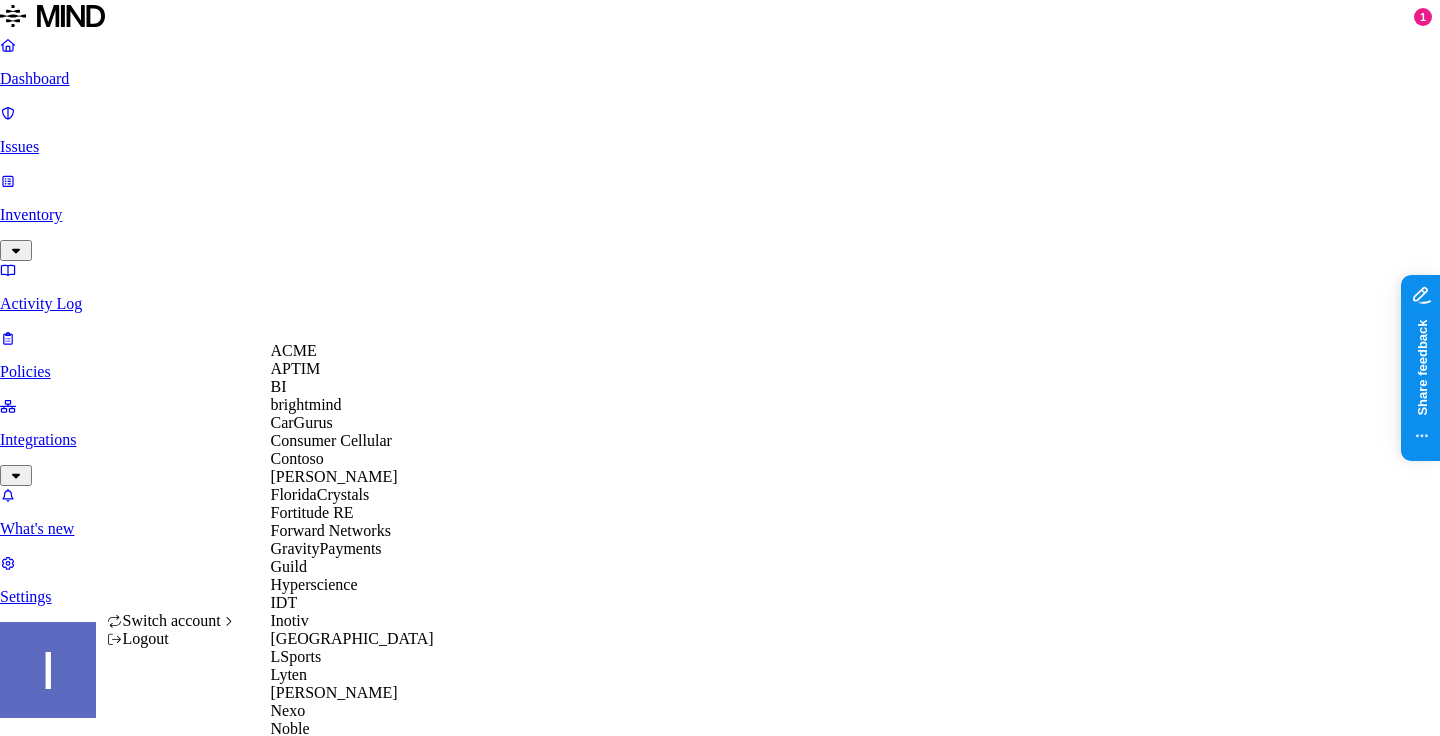 click on "Openweb" at bounding box center [301, 764] 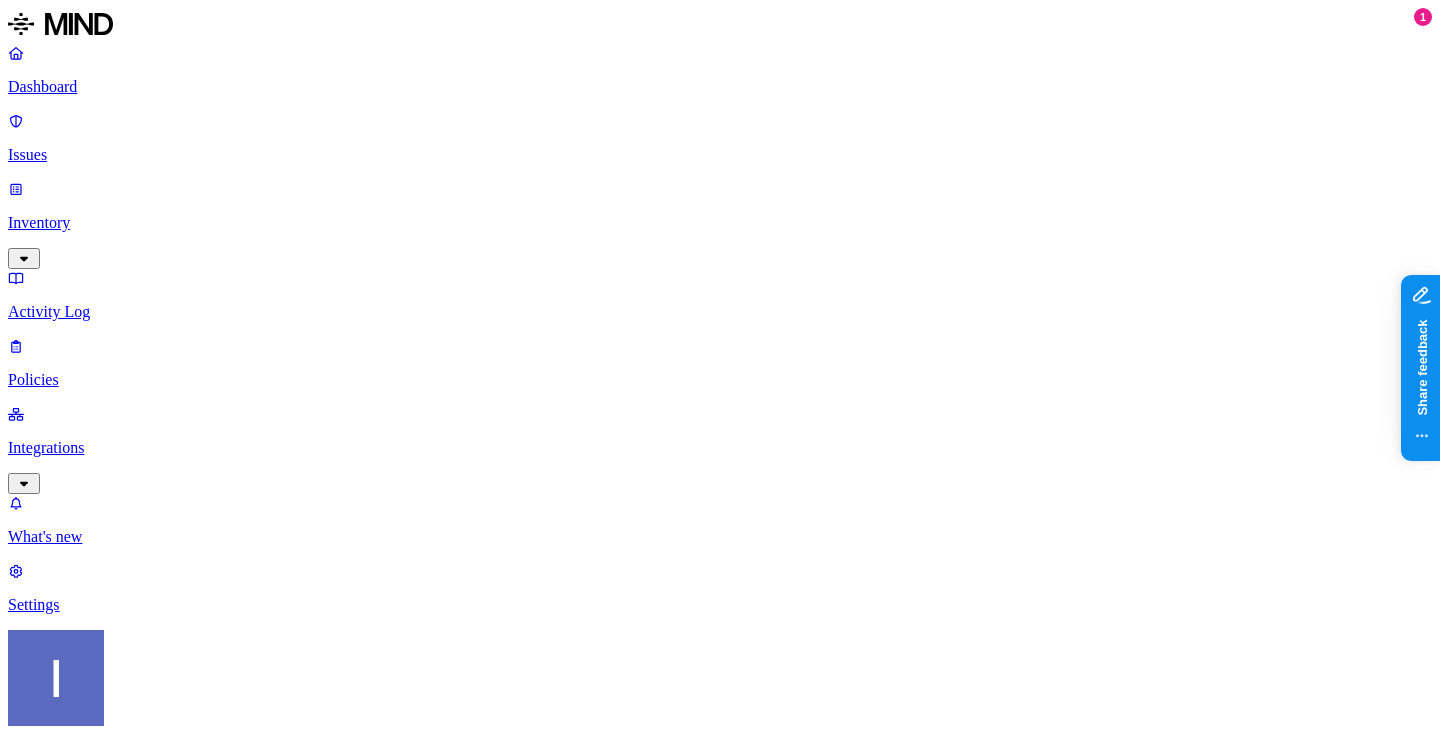 scroll, scrollTop: 153, scrollLeft: 145, axis: both 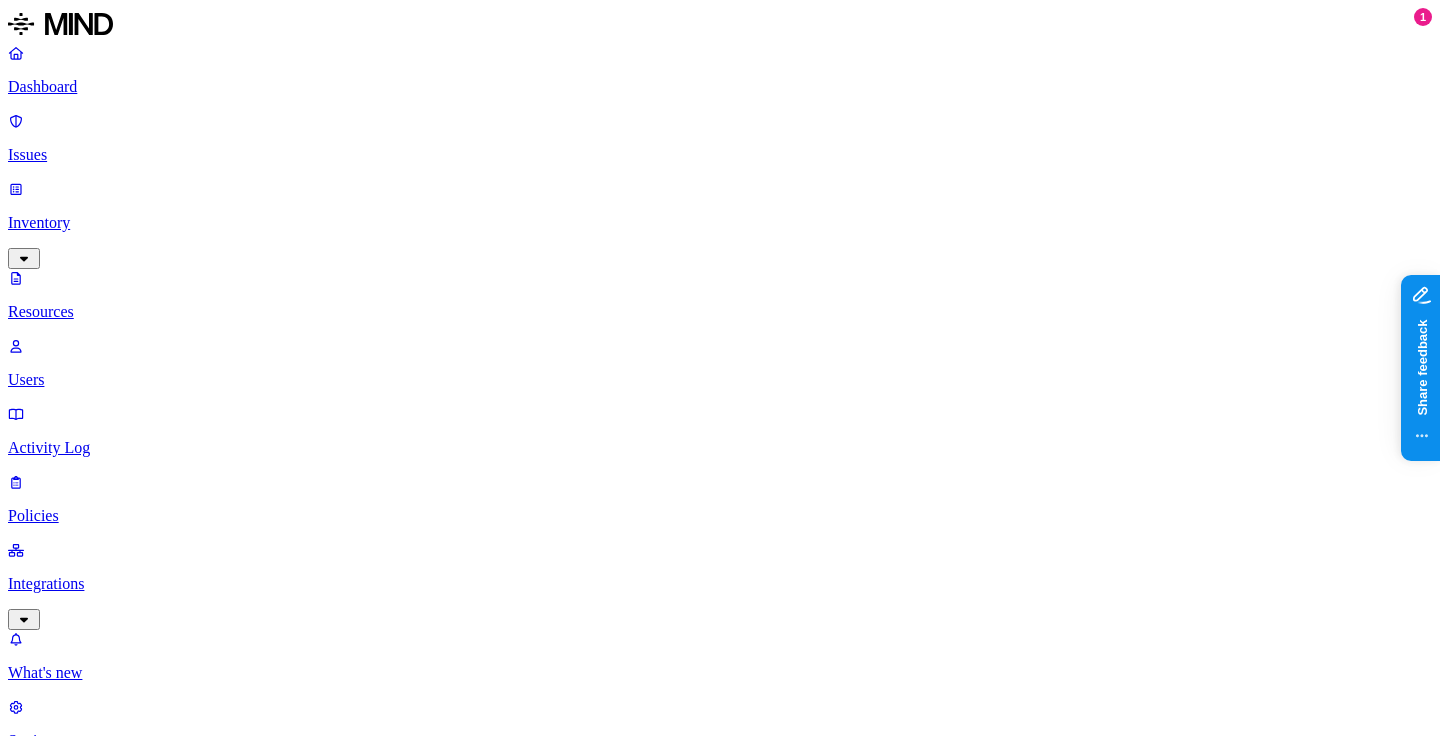 click on "Resource" at bounding box center (304, 1308) 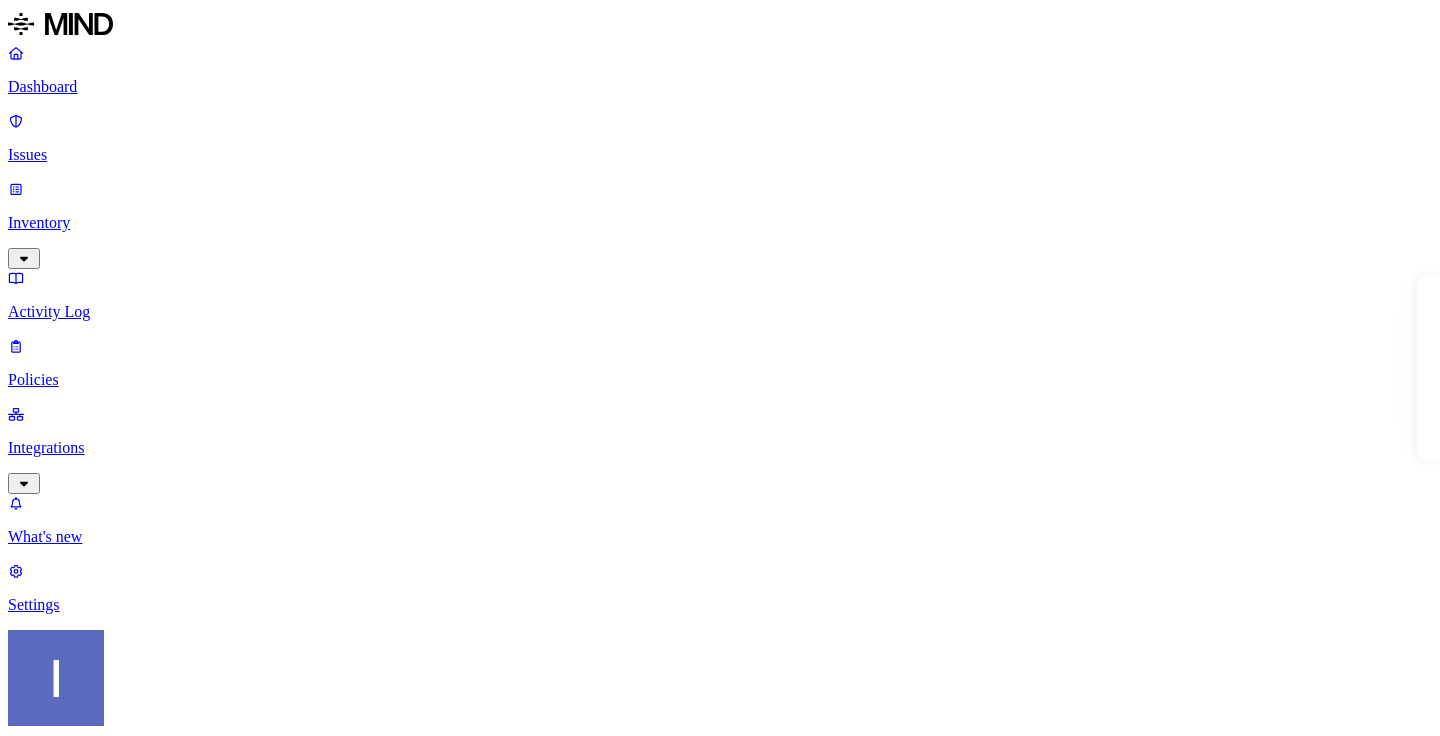 scroll, scrollTop: 0, scrollLeft: 0, axis: both 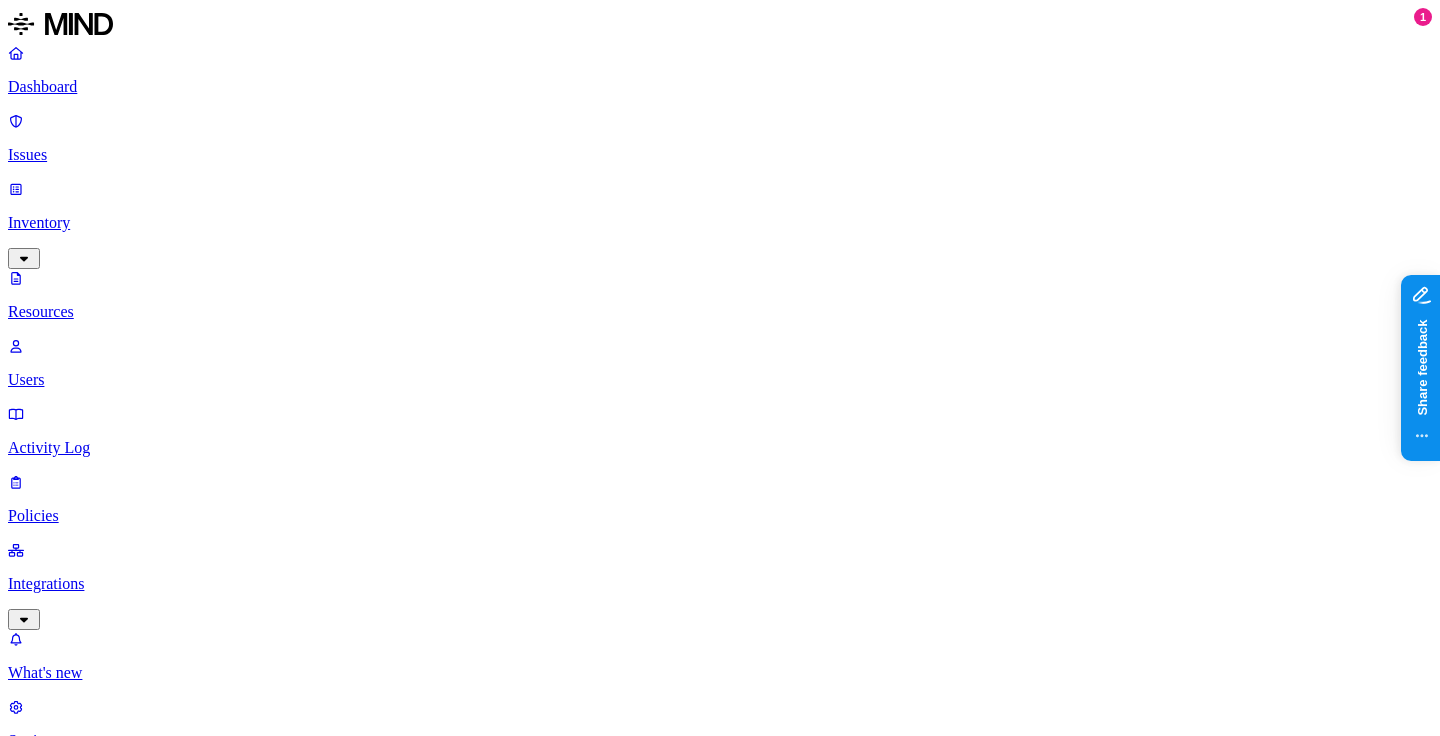 click on "Data types" at bounding box center (48, 1153) 